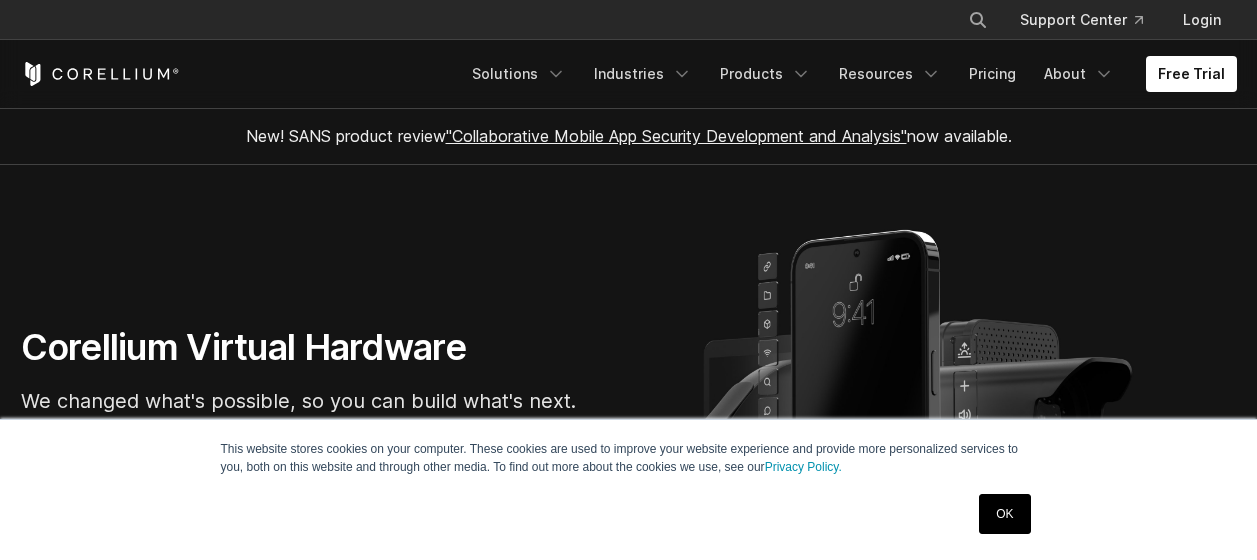 scroll, scrollTop: 0, scrollLeft: 0, axis: both 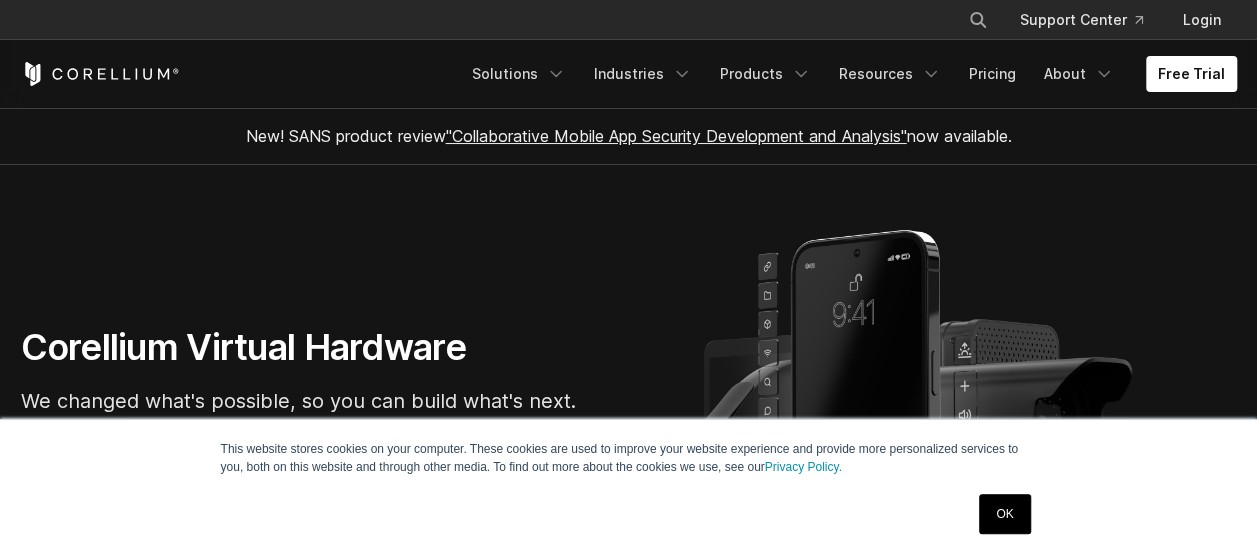 click on "OK" at bounding box center (1004, 514) 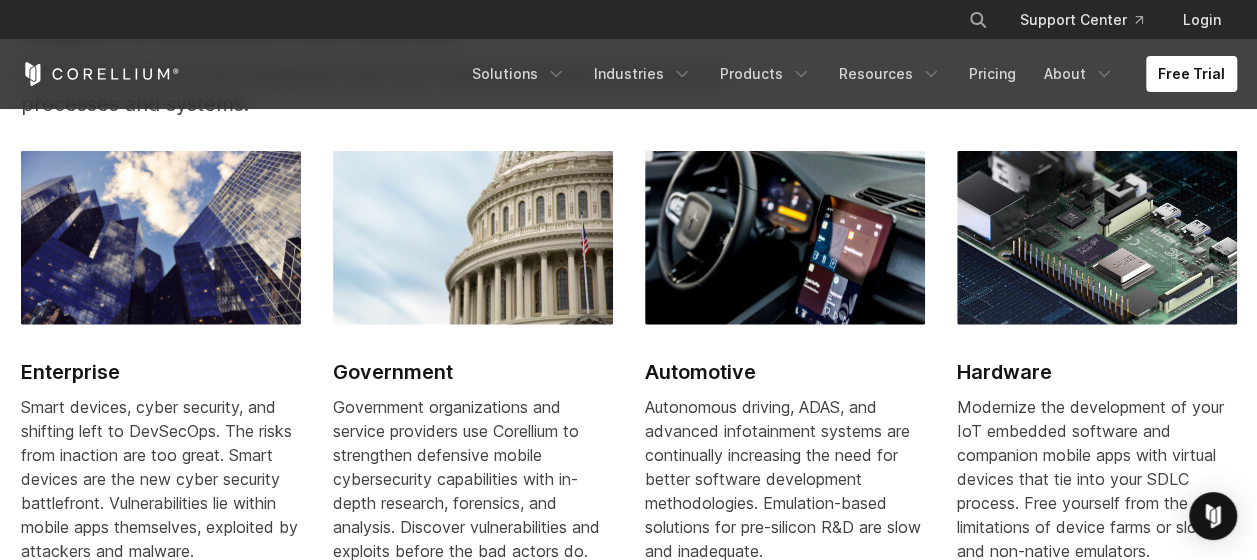 scroll, scrollTop: 2200, scrollLeft: 0, axis: vertical 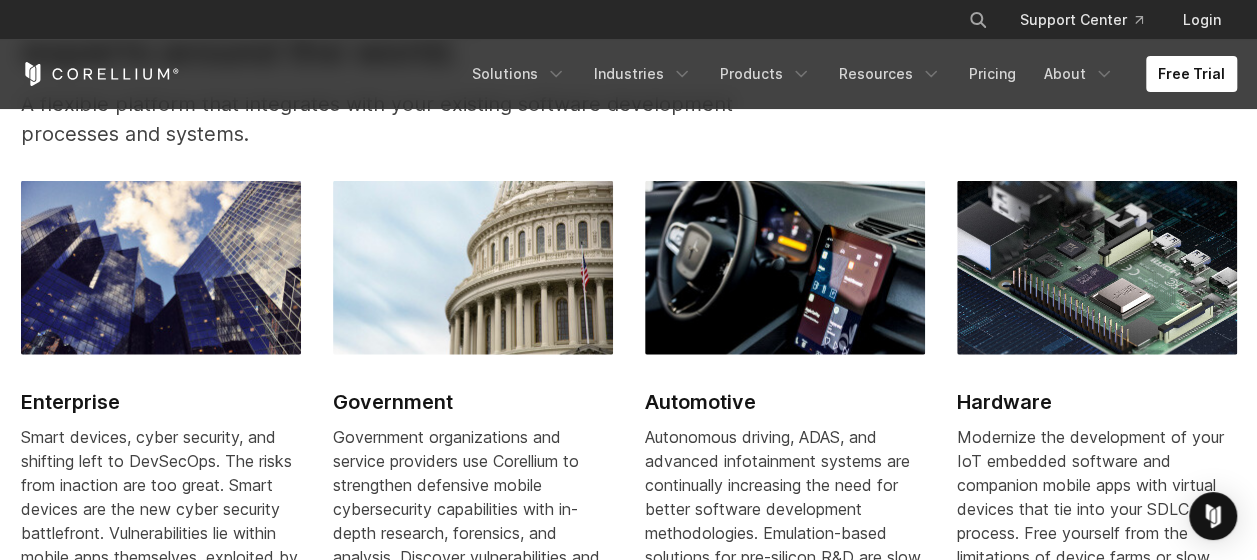 click on "Enterprise
Smart devices, cyber security, and shifting left to DevSecOps. The risks from inaction are too great. Smart devices are the new cyber security battlefront. Vulnerabilities lie within mobile apps themselves, exploited by attackers and malware.
Government
Government organizations and service providers use Corellium to strengthen defensive mobile cybersecurity capabilities with in-depth research, forensics, and analysis. Discover vulnerabilities and exploits before the bad actors do." at bounding box center (957, 399) 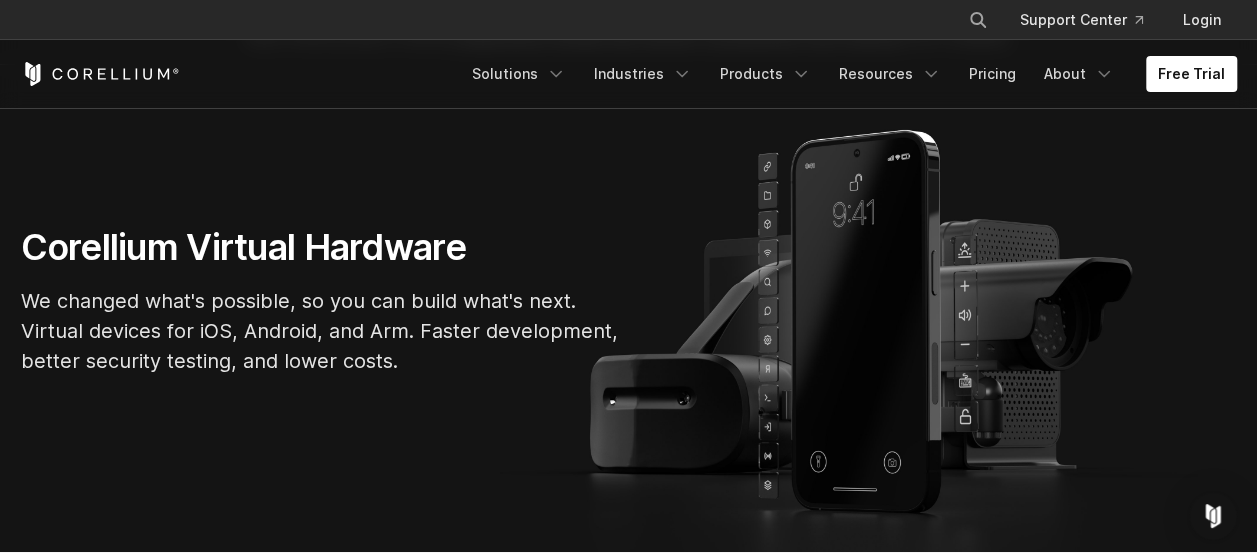 scroll, scrollTop: 0, scrollLeft: 0, axis: both 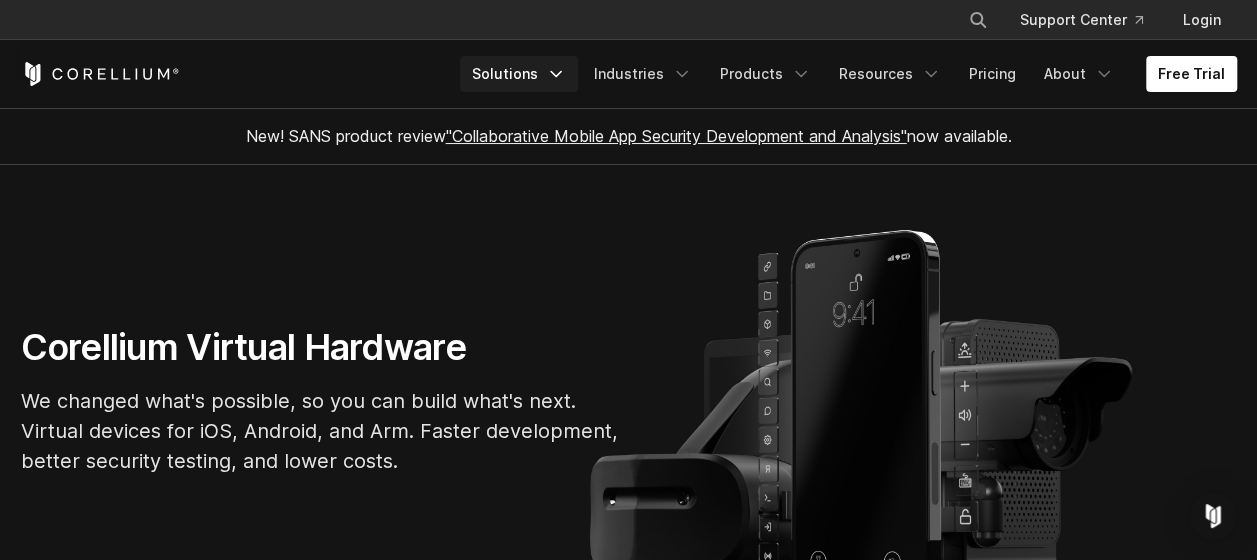 click on "Solutions" at bounding box center (519, 74) 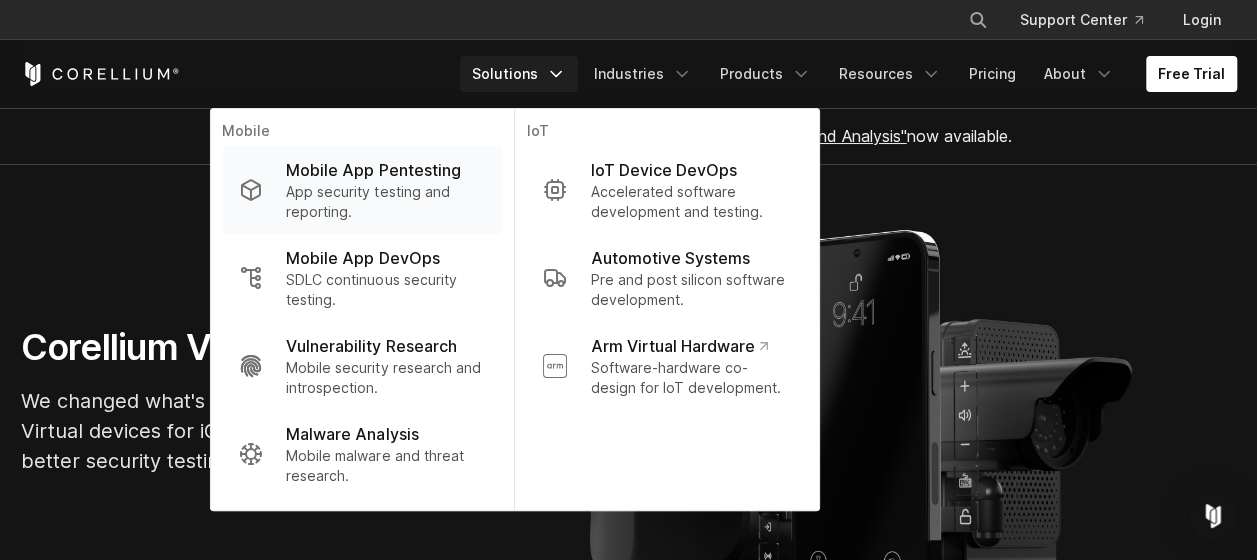 click on "App security testing and reporting." at bounding box center (385, 202) 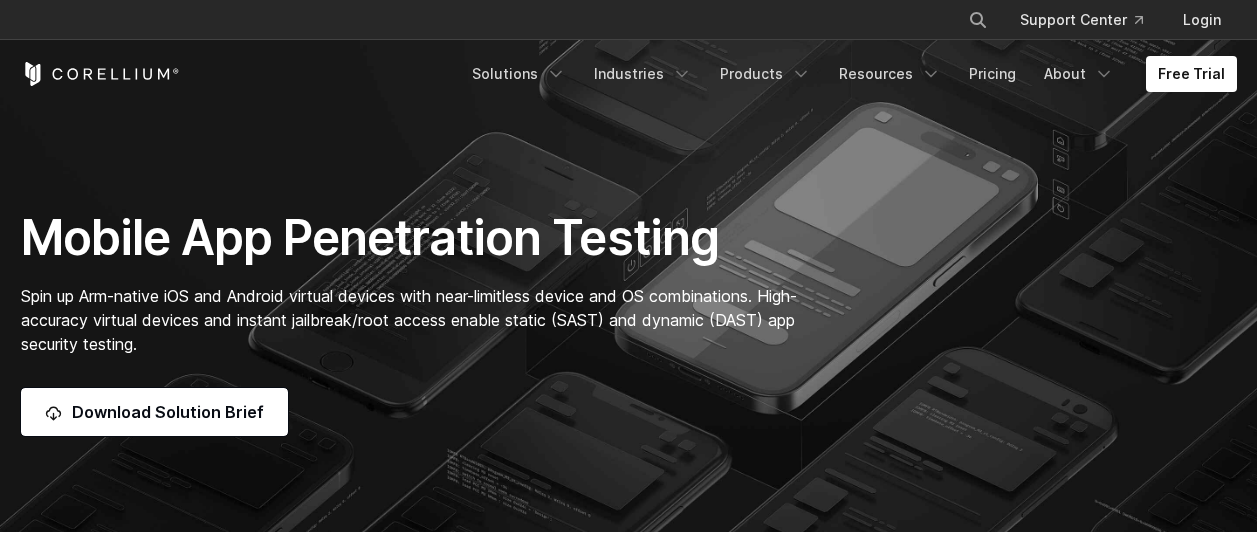 scroll, scrollTop: 0, scrollLeft: 0, axis: both 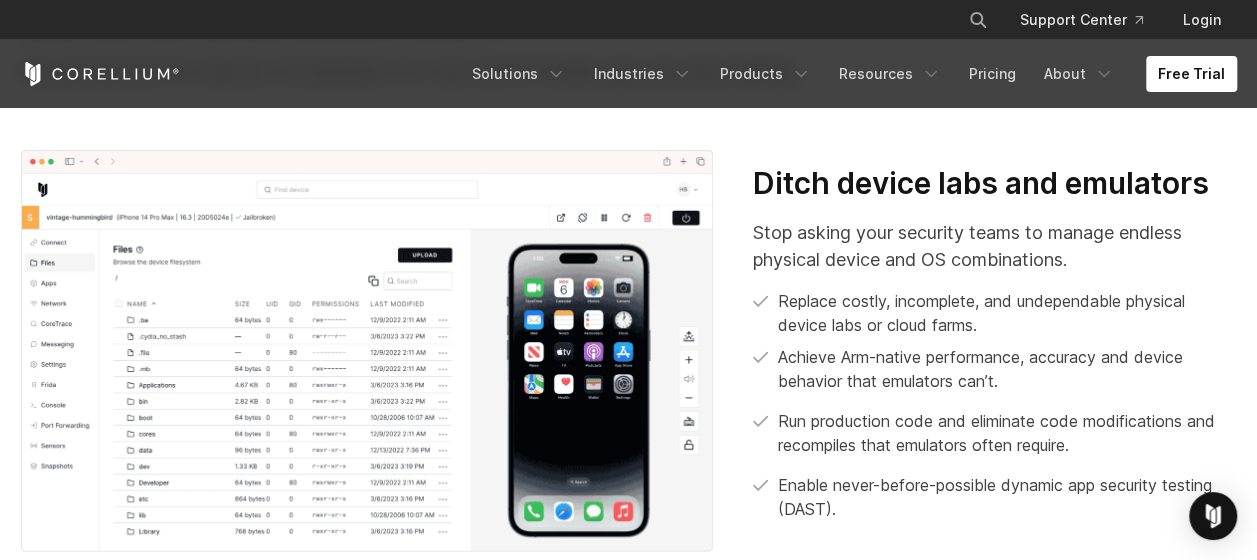 click on "Ditch device labs and emulators" at bounding box center [994, 184] 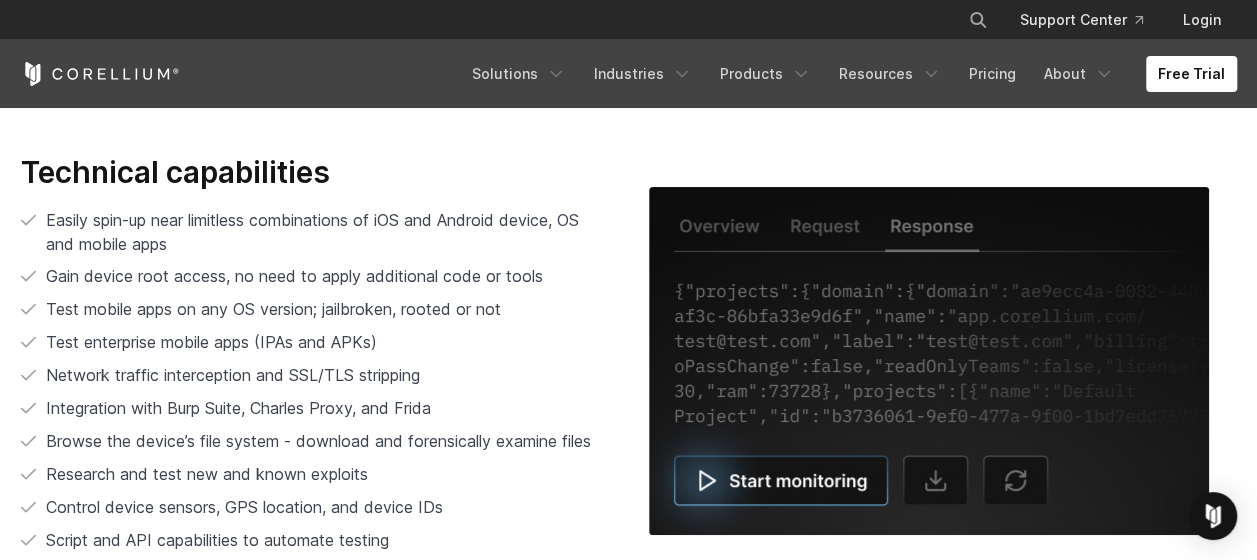 scroll, scrollTop: 3800, scrollLeft: 0, axis: vertical 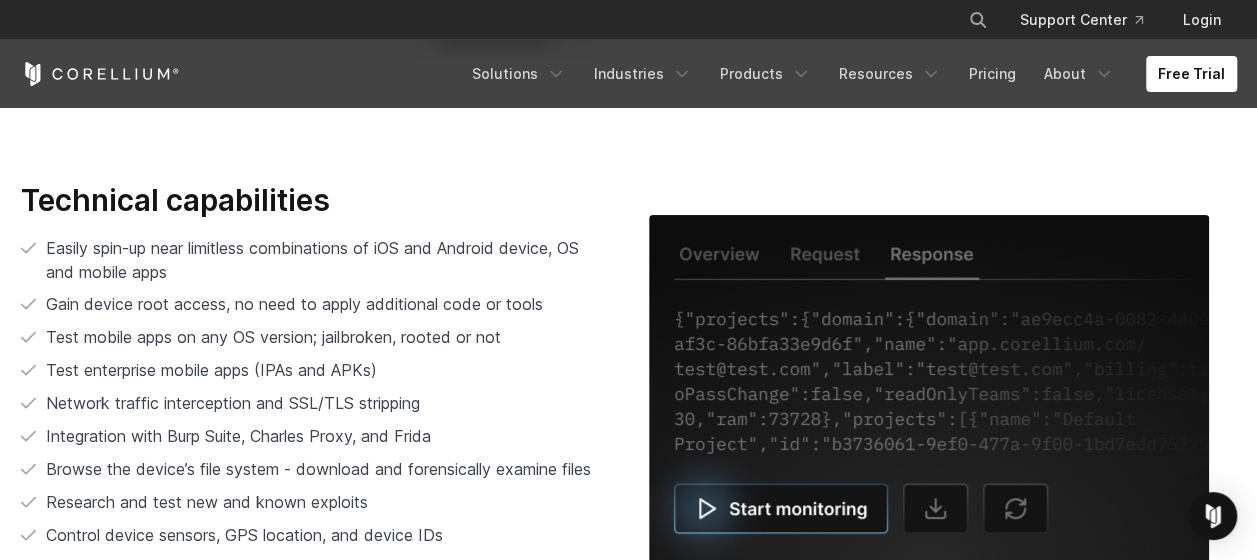 click on "Test enterprise mobile apps (IPAs and APKs)" at bounding box center [315, 370] 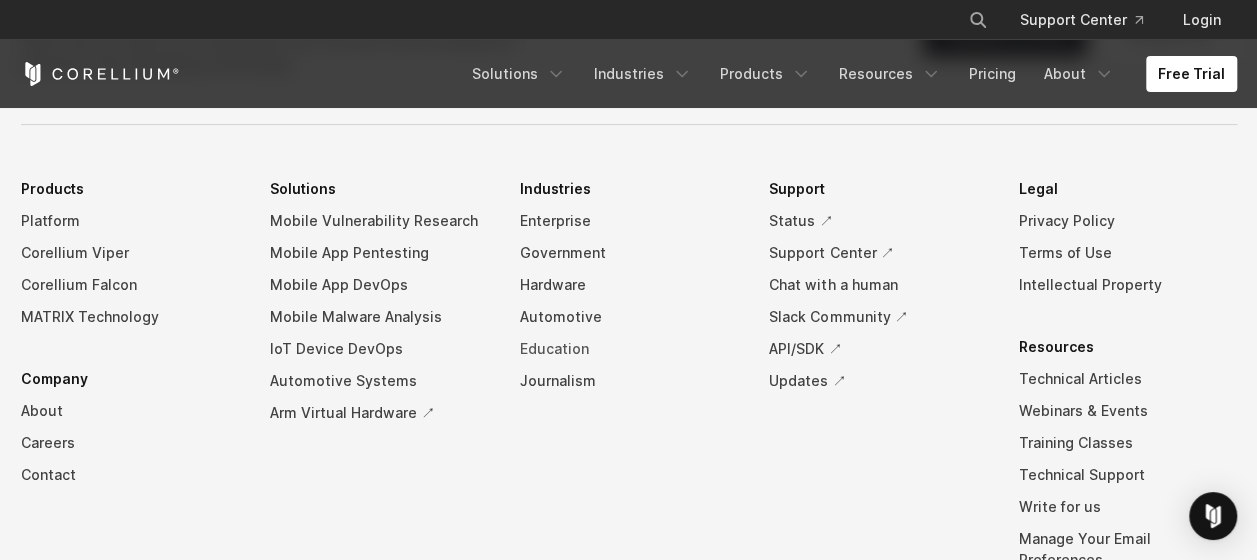 scroll, scrollTop: 6100, scrollLeft: 0, axis: vertical 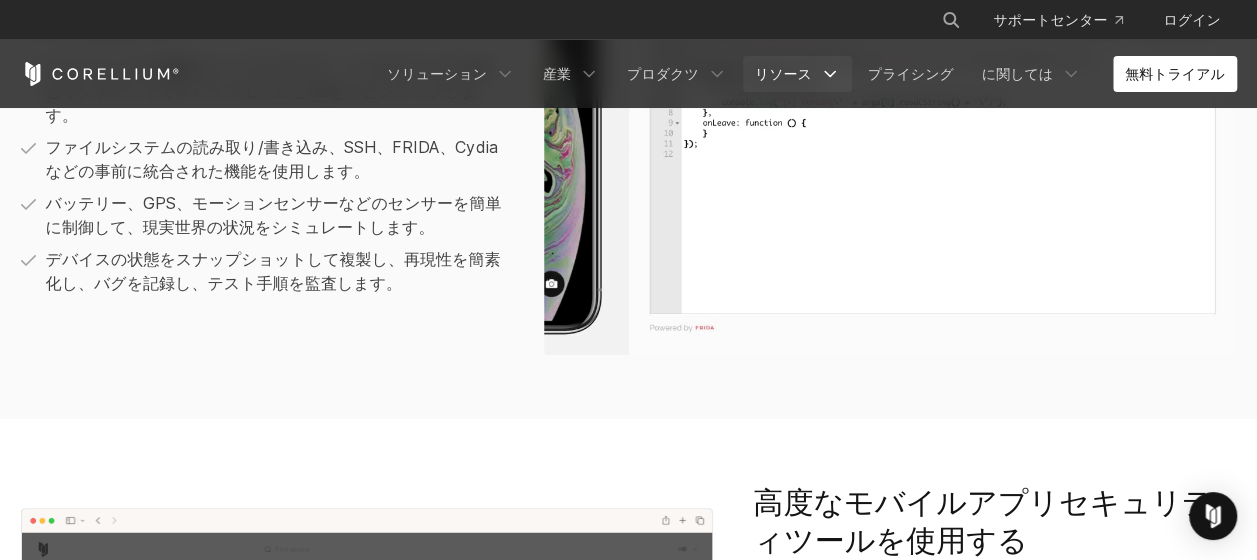 click on "リソース" at bounding box center [783, 74] 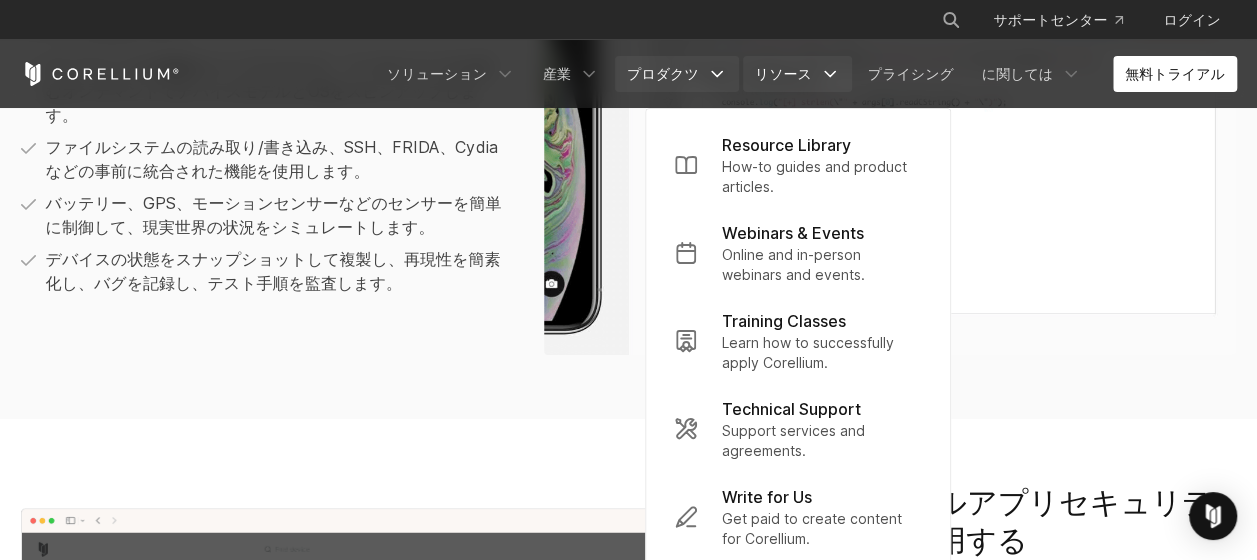 click on "プロダクツ" at bounding box center (663, 74) 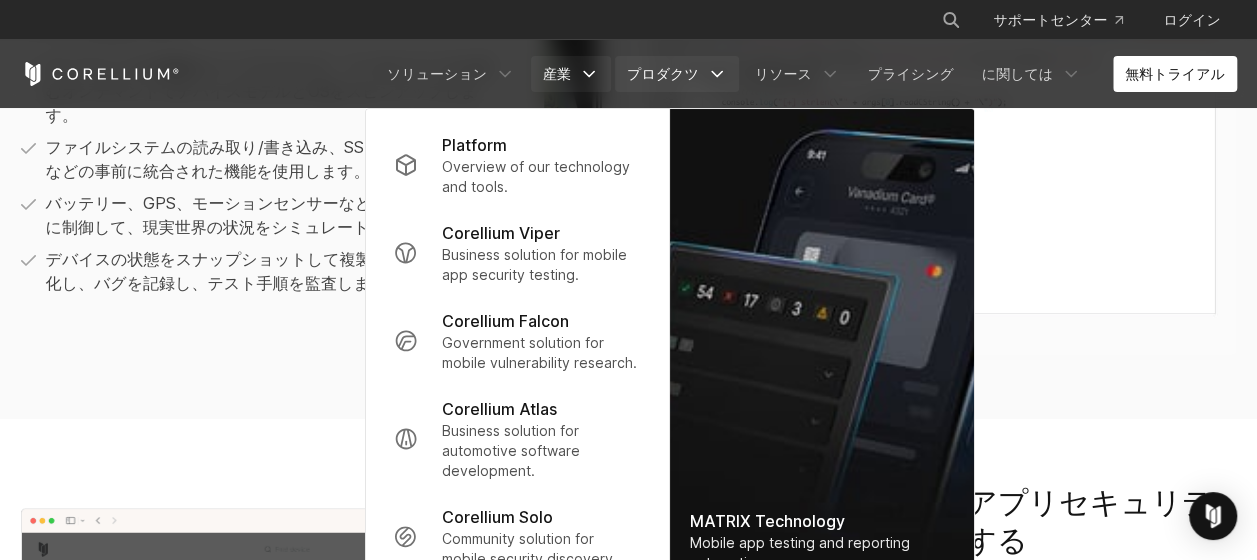 click on "産業" at bounding box center (557, 74) 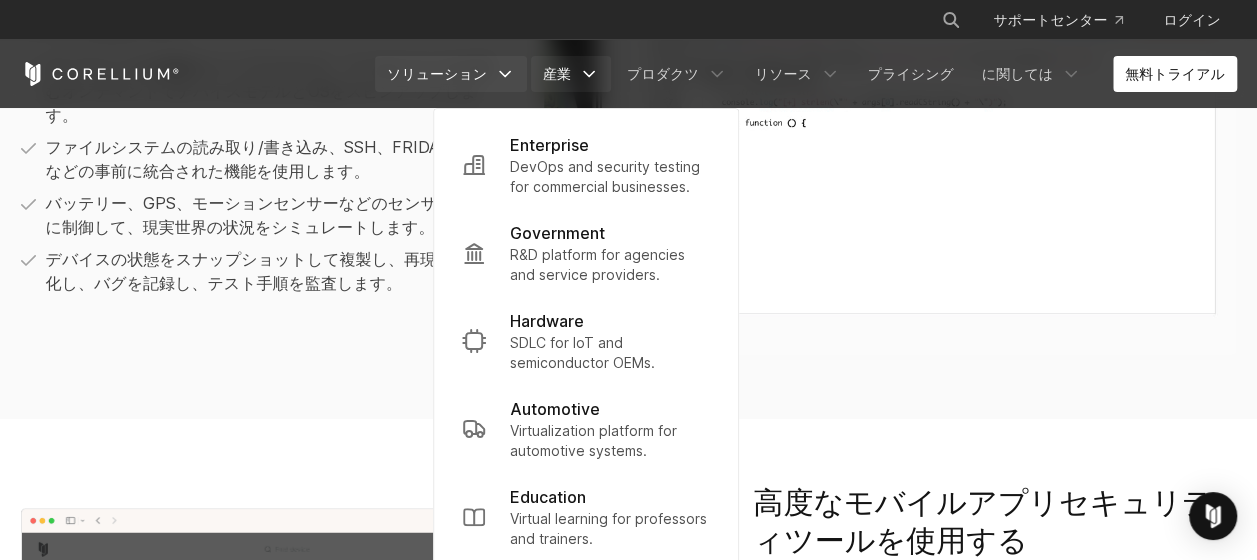 click on "ソリューション" at bounding box center [437, 74] 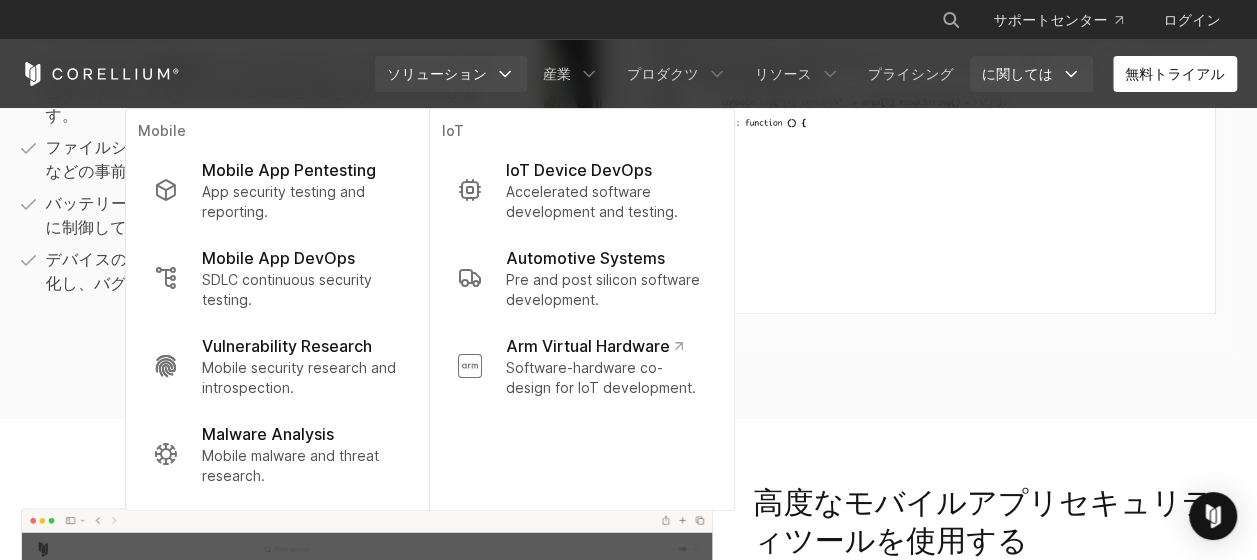 click on "に関しては" at bounding box center (1017, 74) 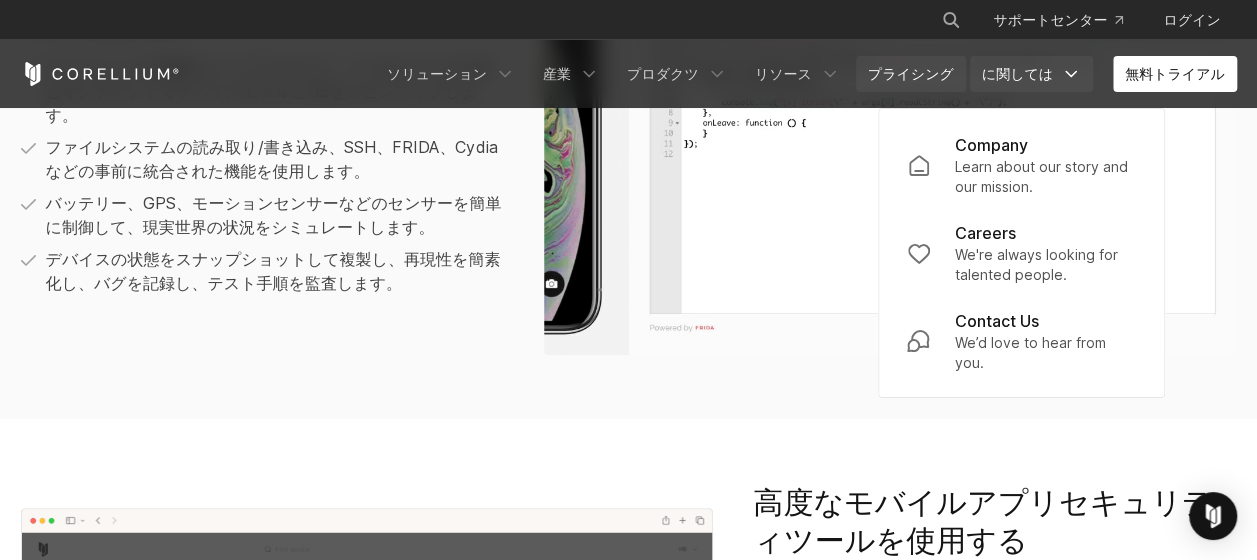 click on "プライシング" at bounding box center [911, 74] 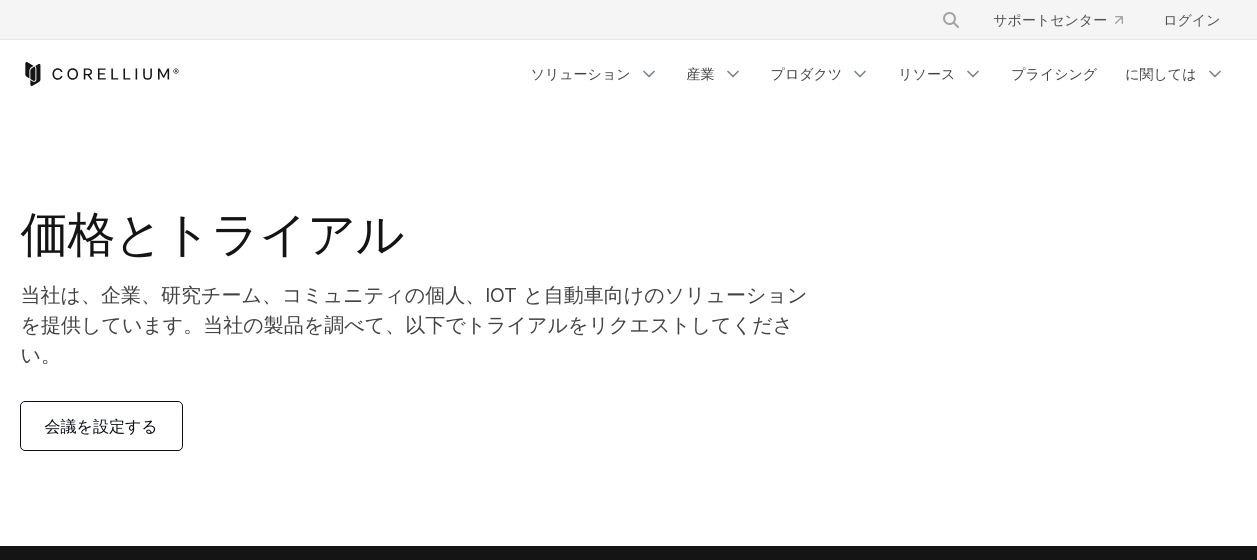 scroll, scrollTop: 0, scrollLeft: 0, axis: both 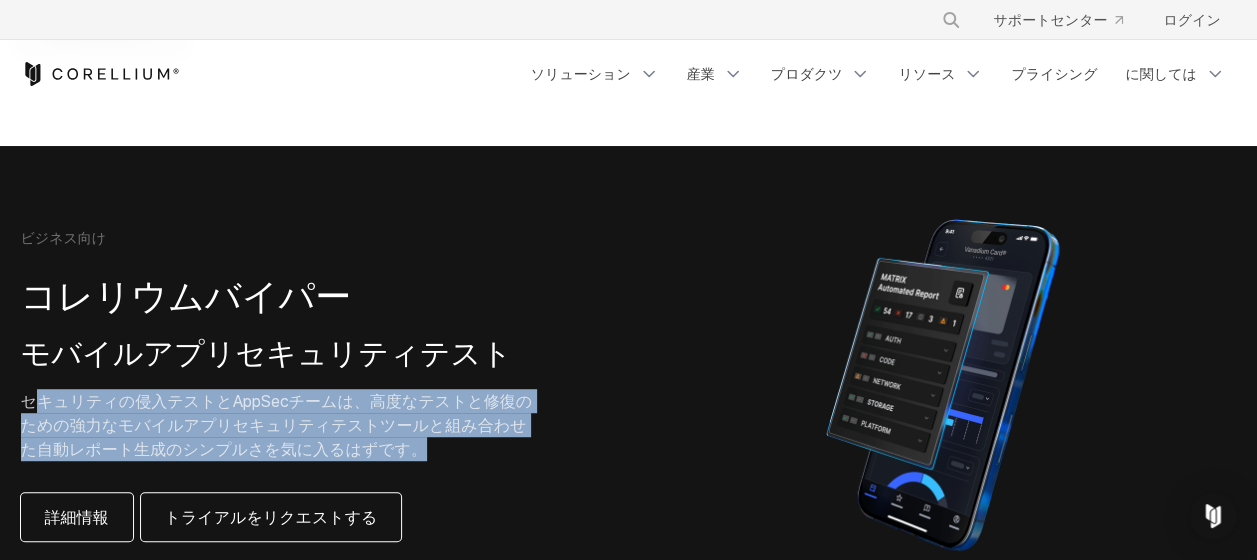 drag, startPoint x: 27, startPoint y: 375, endPoint x: 524, endPoint y: 416, distance: 498.6883 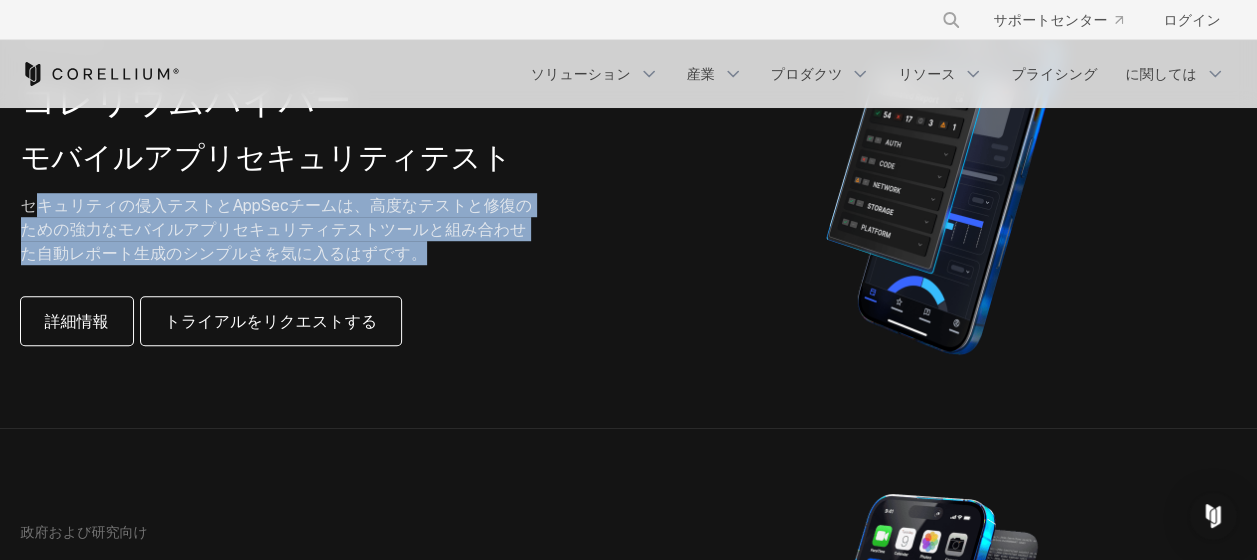 scroll, scrollTop: 600, scrollLeft: 0, axis: vertical 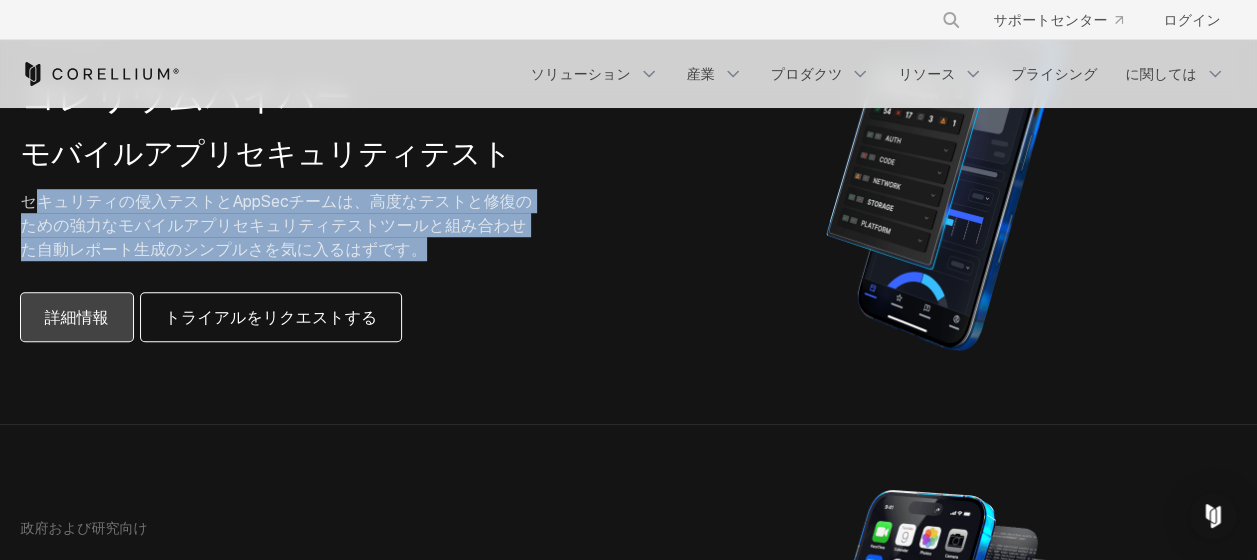 click on "詳細情報" at bounding box center (77, 317) 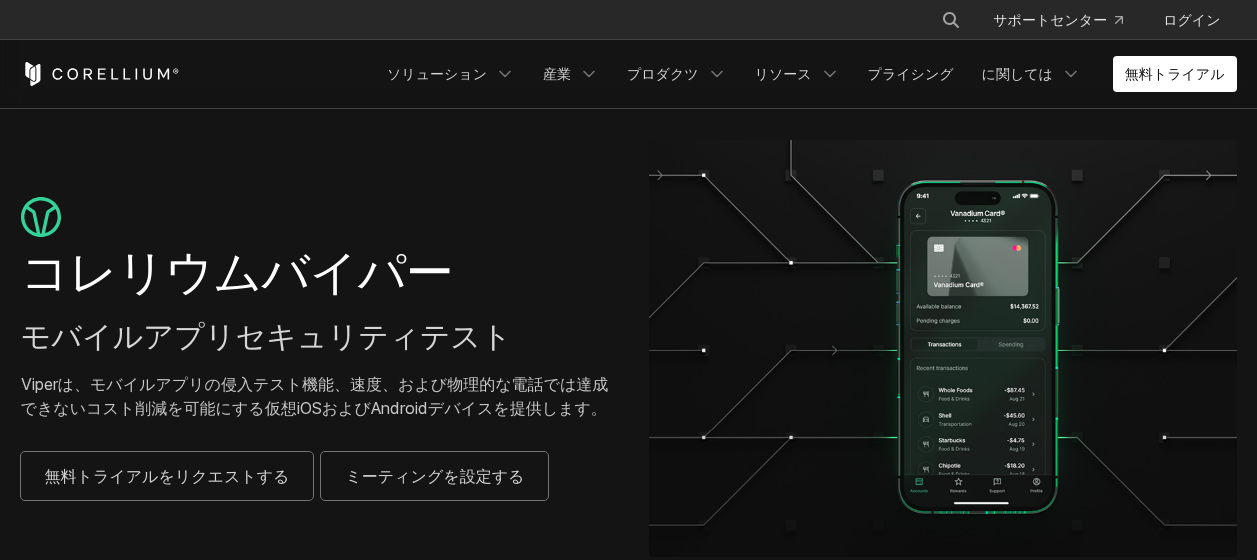 scroll, scrollTop: 100, scrollLeft: 0, axis: vertical 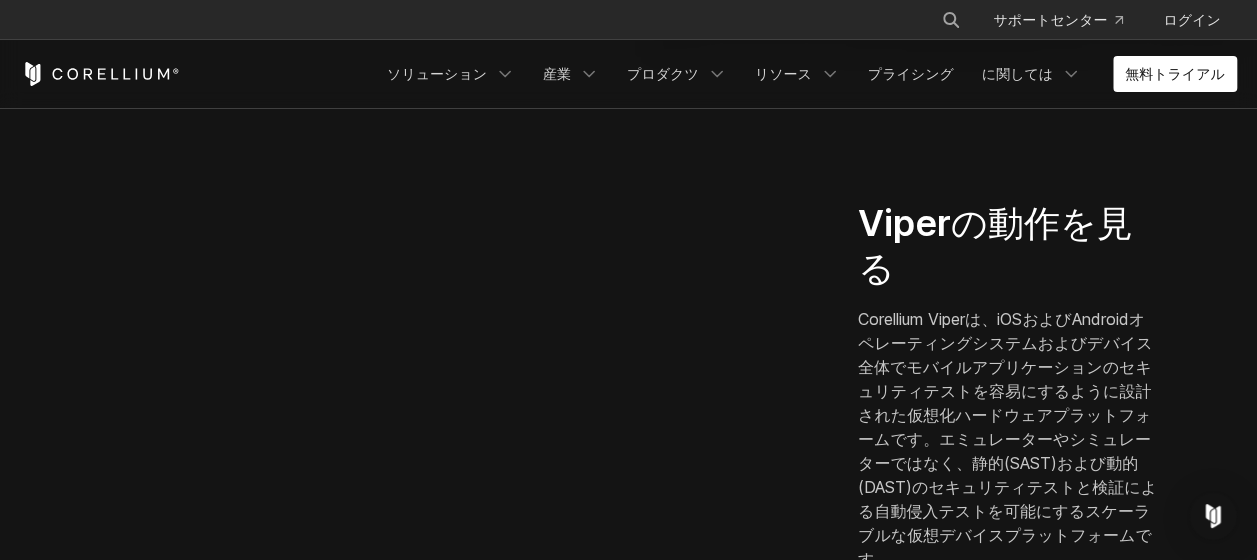 click on "Corellium Viperは、iOSおよびAndroidオペレーティングシステムおよびデバイス全体でモバイルアプリケーションのセキュリティテストを容易にするように設計された仮想化ハードウェアプラットフォームです。エミュレーターやシミュレーターではなく、静的(SAST)および動的(DAST)のセキュリティテストと検証による自動侵入テストを可能にするスケーラブルな仮想デバイスプラットフォームです。" at bounding box center (1009, 439) 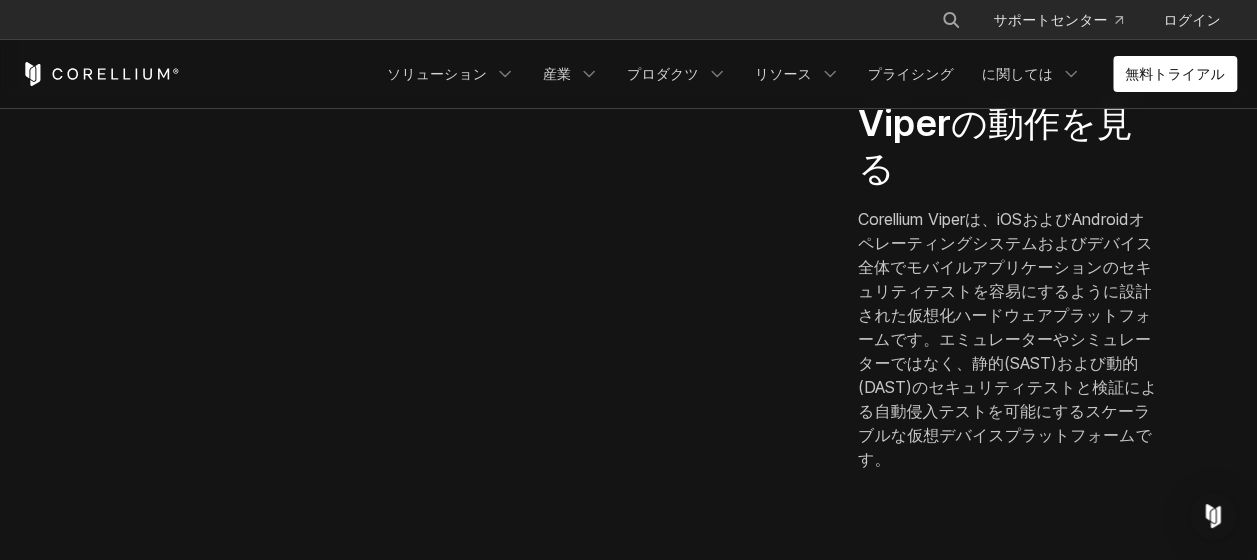 click on "Corellium Viperは、iOSおよびAndroidオペレーティングシステムおよびデバイス全体でモバイルアプリケーションのセキュリティテストを容易にするように設計された仮想化ハードウェアプラットフォームです。エミュレーターやシミュレーターではなく、静的(SAST)および動的(DAST)のセキュリティテストと検証による自動侵入テストを可能にするスケーラブルな仮想デバイスプラットフォームです。" at bounding box center (1009, 339) 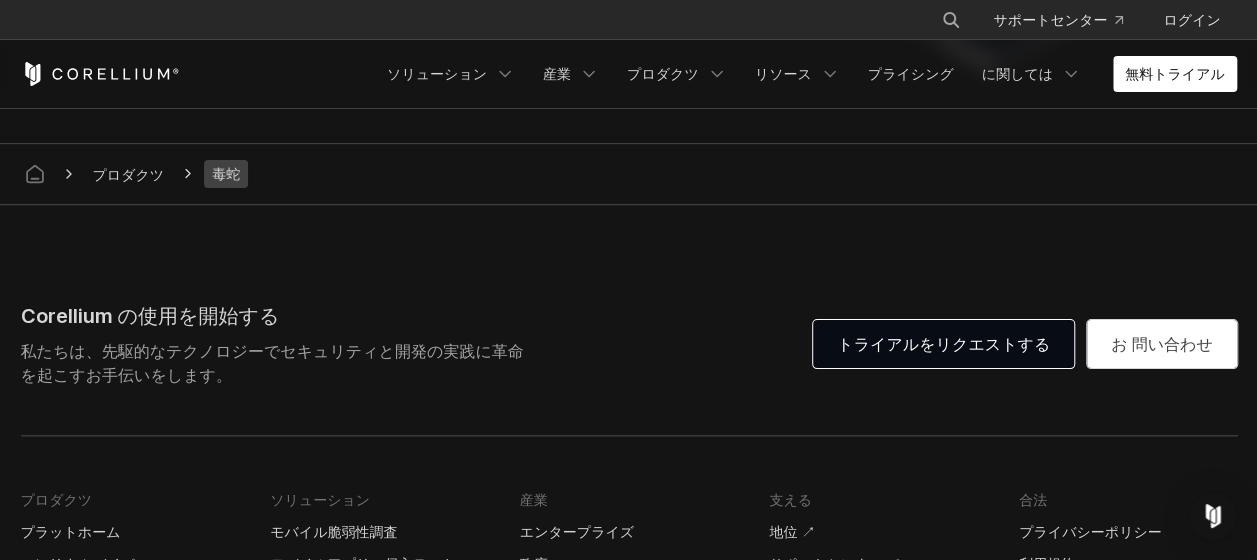 scroll, scrollTop: 5700, scrollLeft: 0, axis: vertical 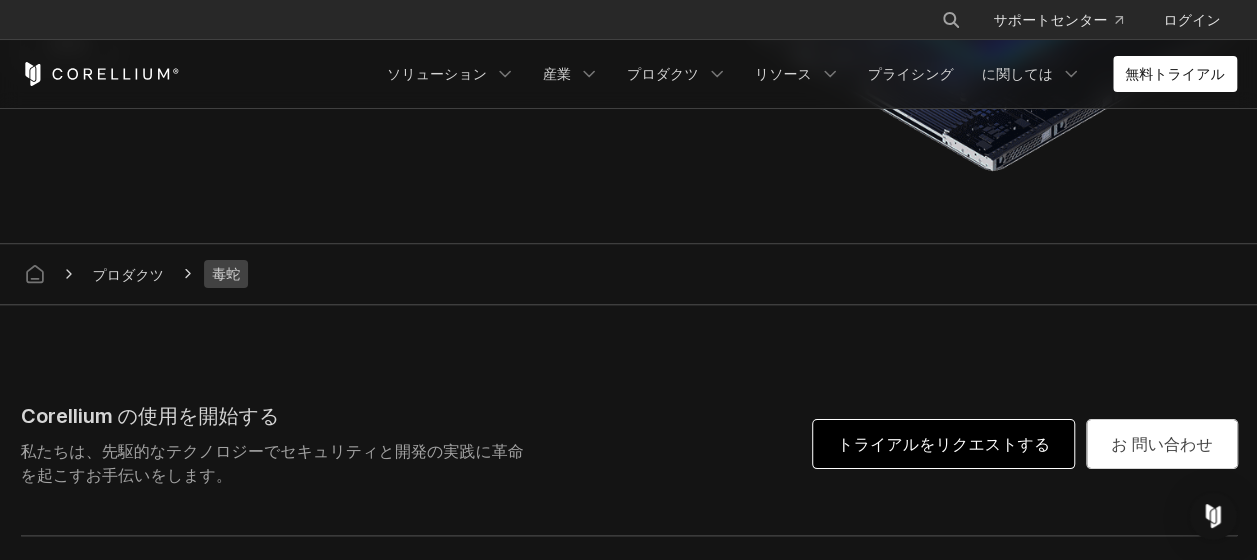 click on "トライアルをリクエストする" at bounding box center (943, 444) 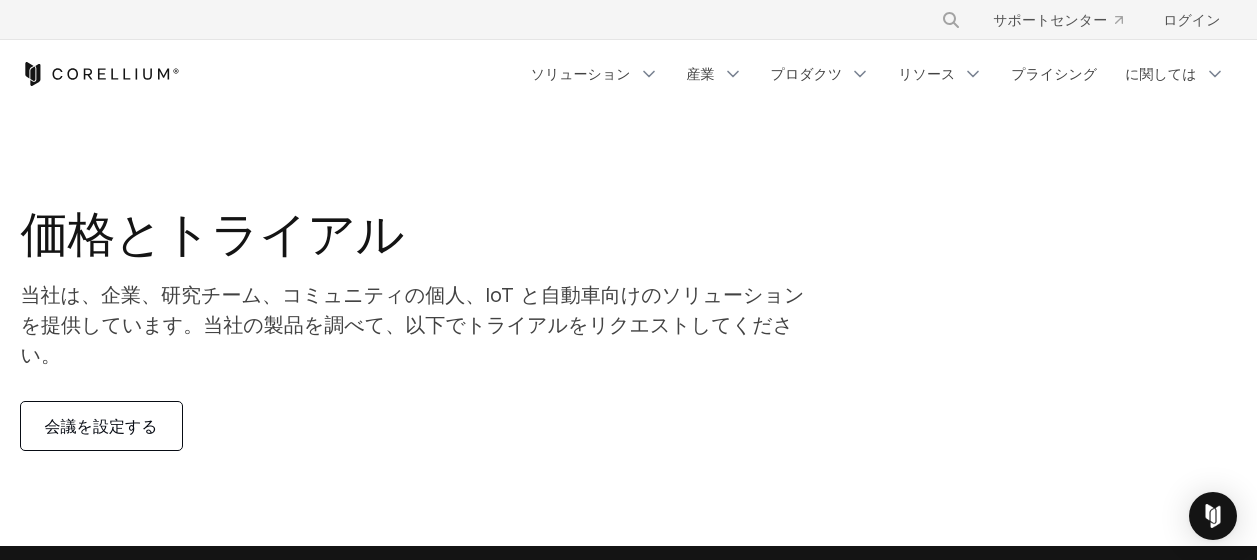 scroll, scrollTop: 0, scrollLeft: 0, axis: both 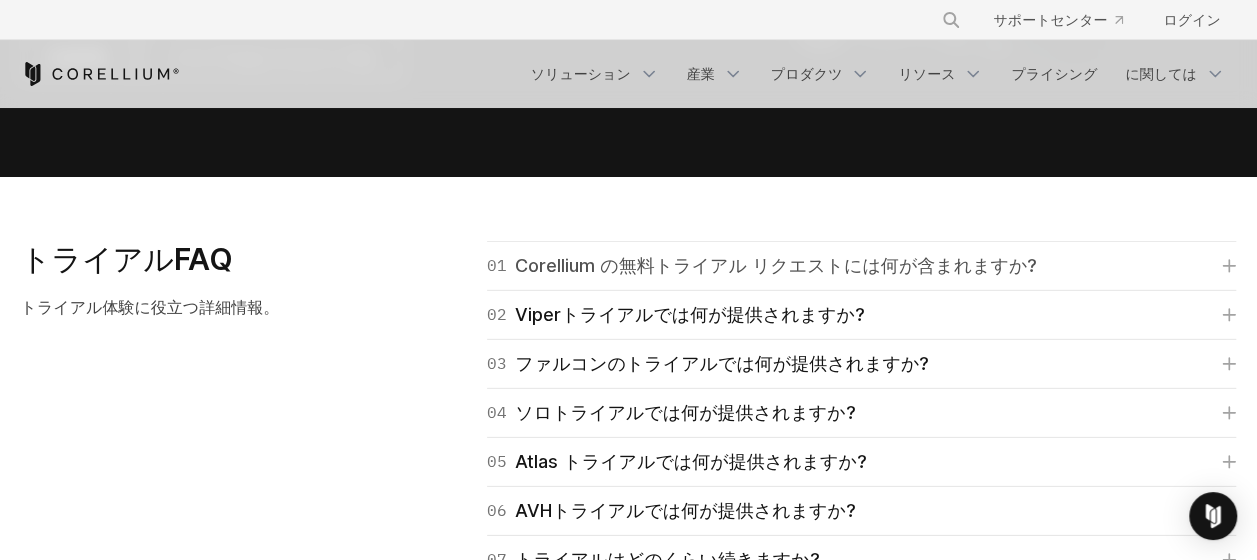 click on "Corellium の無料トライアル リクエストには何が含まれますか?" at bounding box center (776, 266) 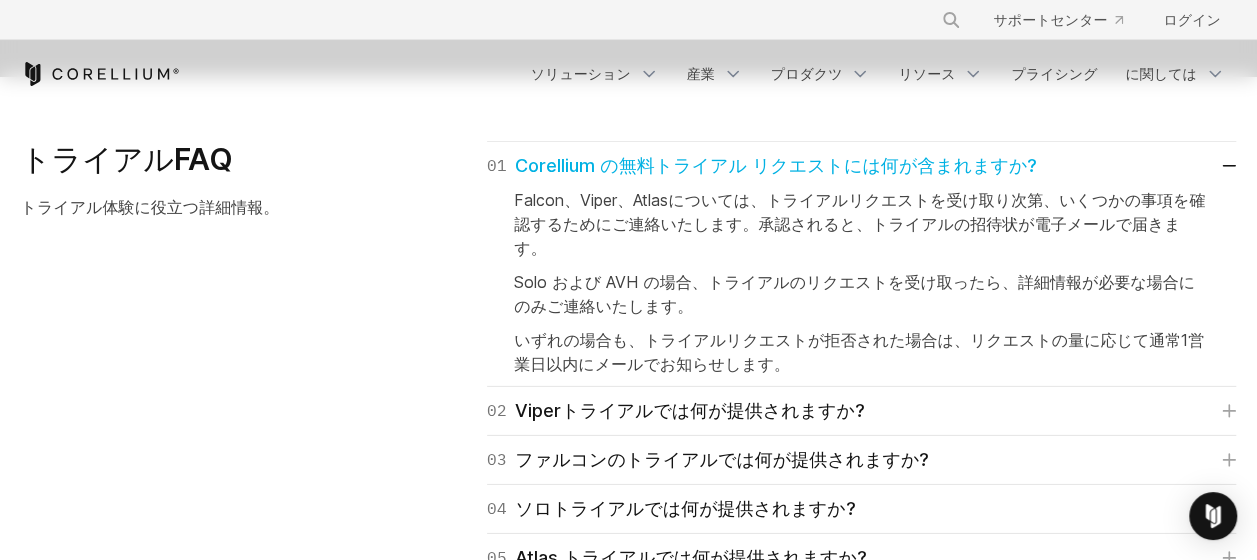 scroll, scrollTop: 3000, scrollLeft: 0, axis: vertical 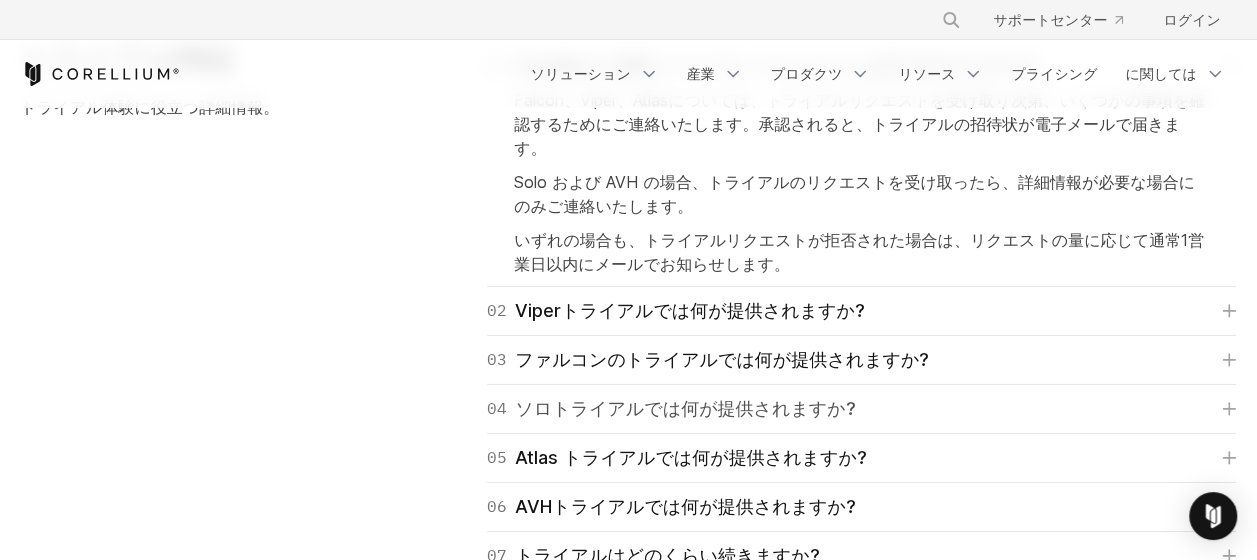 click on "ソロトライアルでは何が提供されますか?" at bounding box center (685, 409) 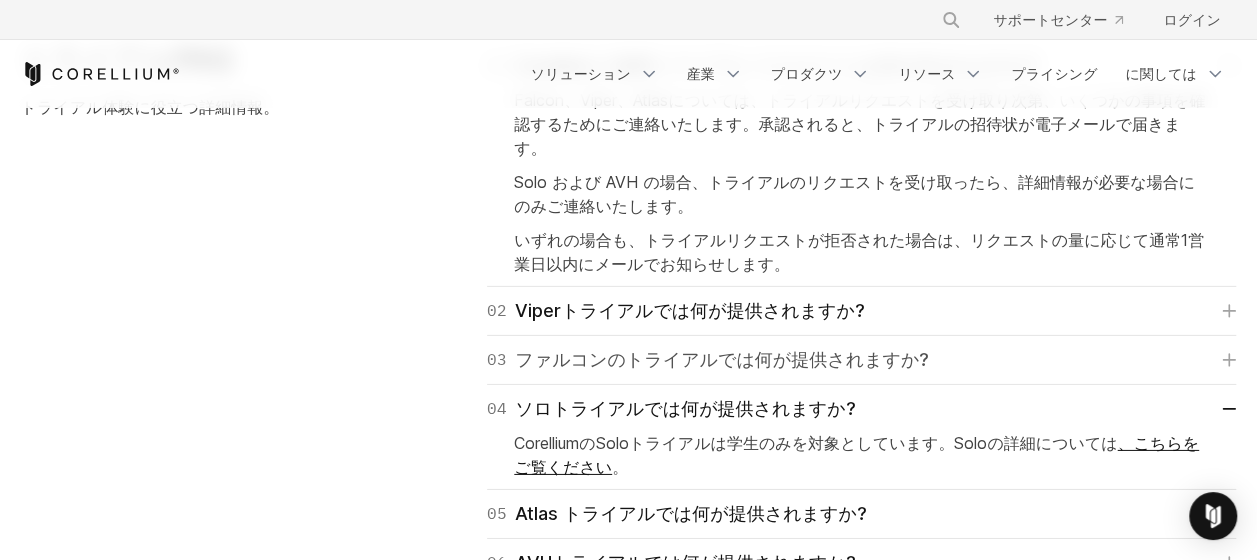 click on "ファルコンのトライアルでは何が提供されますか?" at bounding box center [722, 360] 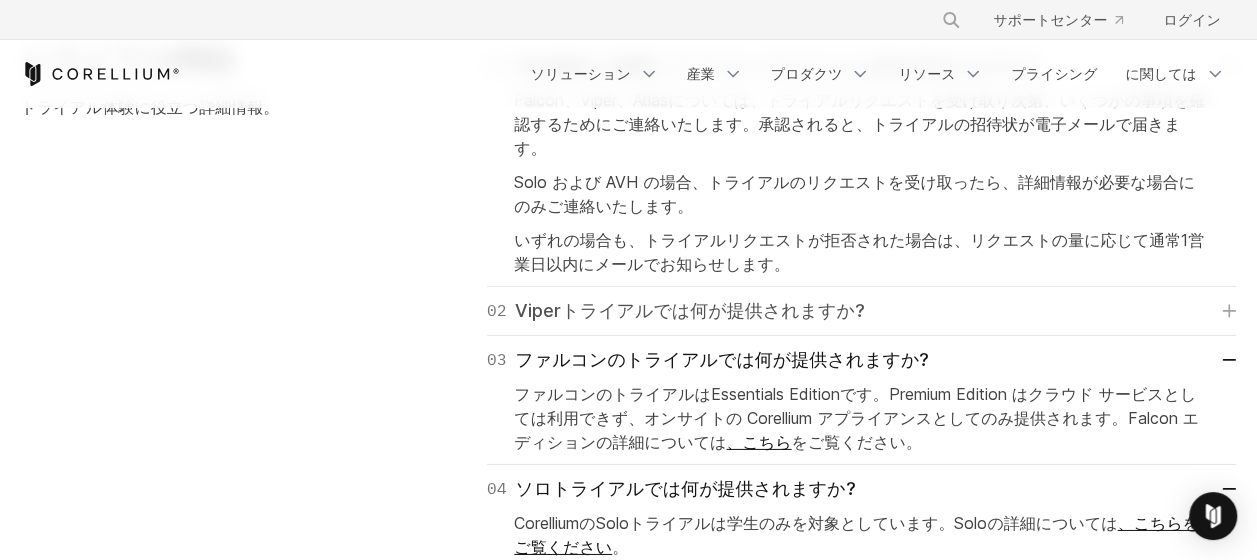 click on "Viperトライアルでは何が提供されますか?" at bounding box center [689, 311] 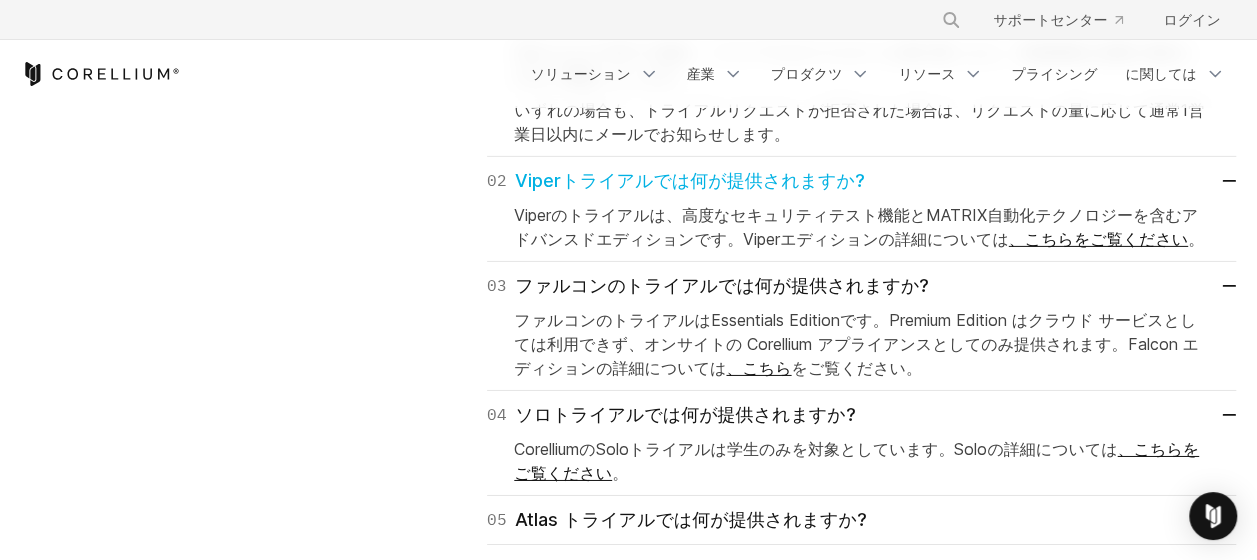 scroll, scrollTop: 3400, scrollLeft: 0, axis: vertical 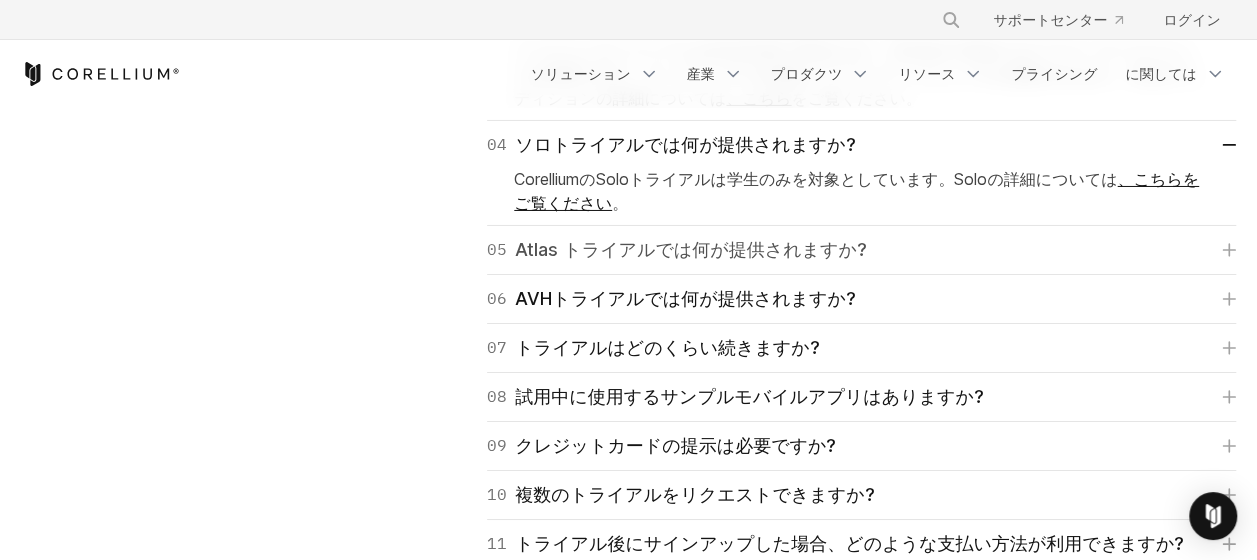 click on "Atlas トライアルでは何が提供されますか?" at bounding box center [690, 250] 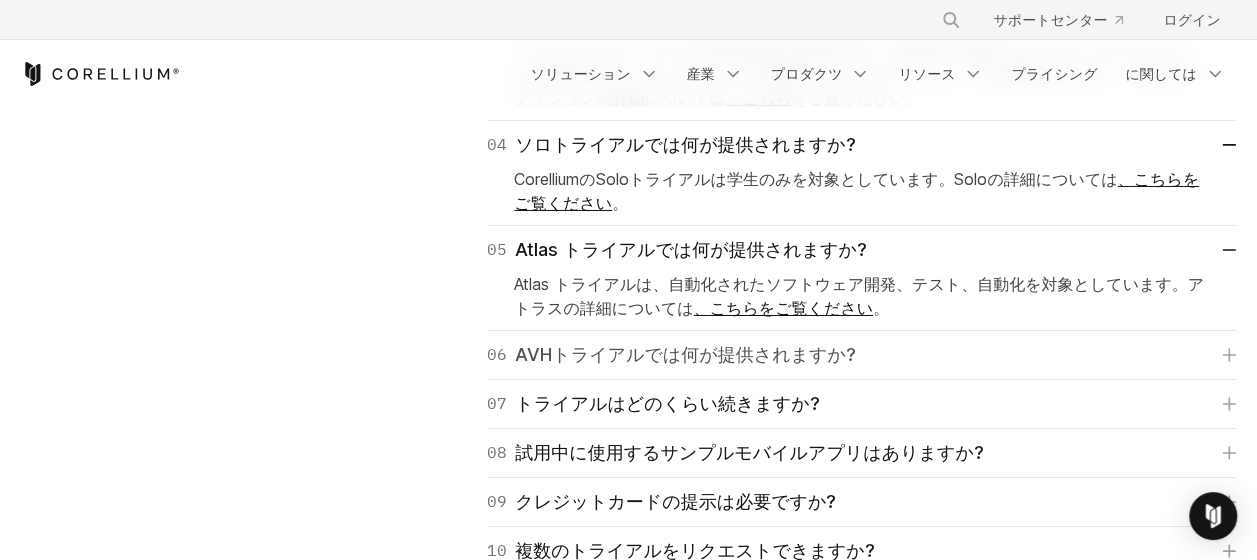 click on "AVHトライアルでは何が提供されますか?" at bounding box center [685, 355] 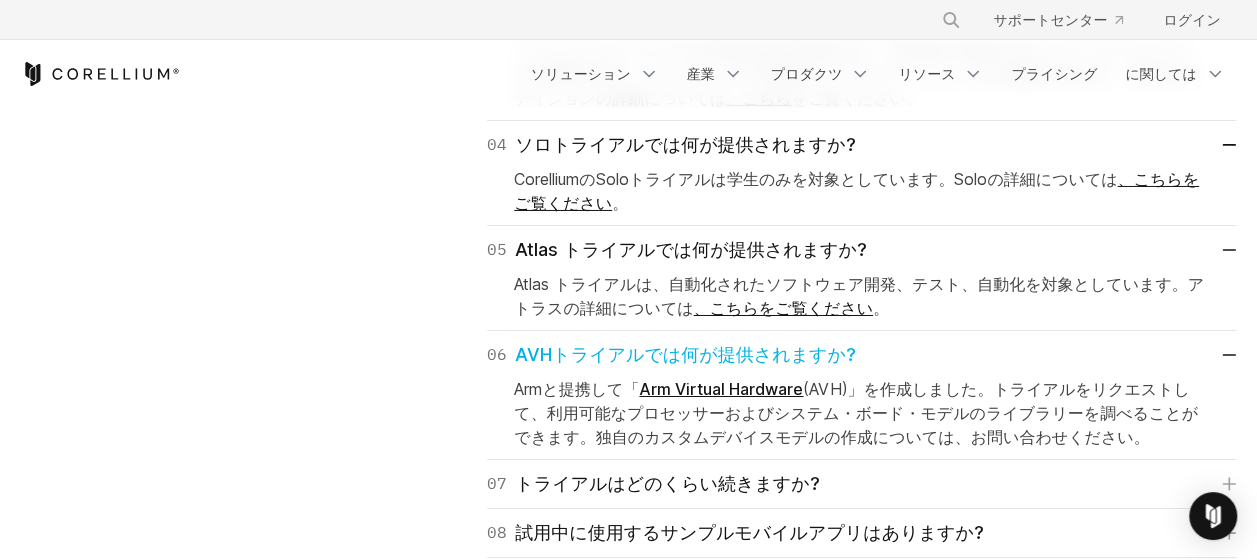 scroll, scrollTop: 3500, scrollLeft: 0, axis: vertical 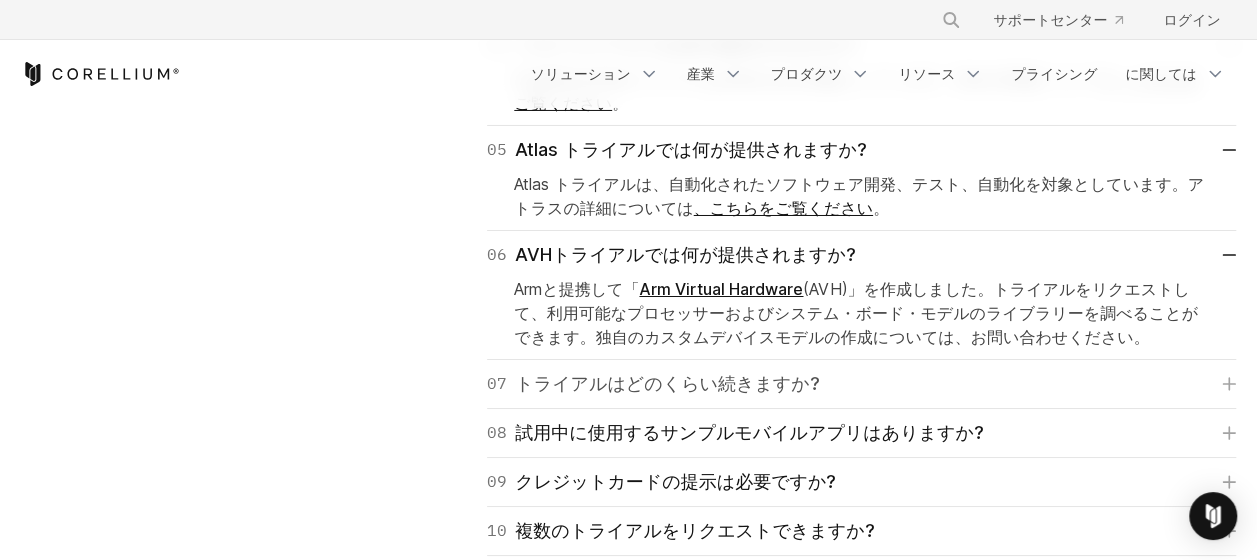click on "トライアルはどのくらい続きますか?" at bounding box center (667, 384) 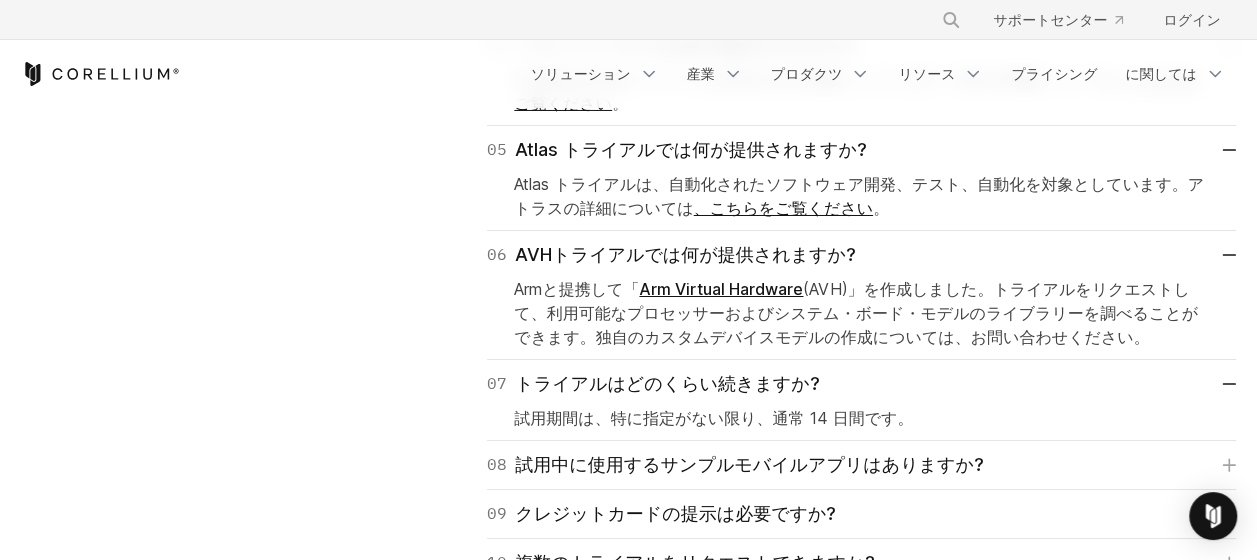 click on "01 Corellium の無料トライアル リクエストには何が含まれますか?
Falcon、Viper、Atlasについては、トライアルリクエストを受け取り次第、いくつかの事項を確認するためにご連絡いたします。承認されると、トライアルの招待状が電子メールで届きます。
Solo および AVH の場合、トライアルのリクエストを受け取ったら、詳細情報が必要な場合にのみご連絡いたします。
02 。 03" at bounding box center [837, 113] 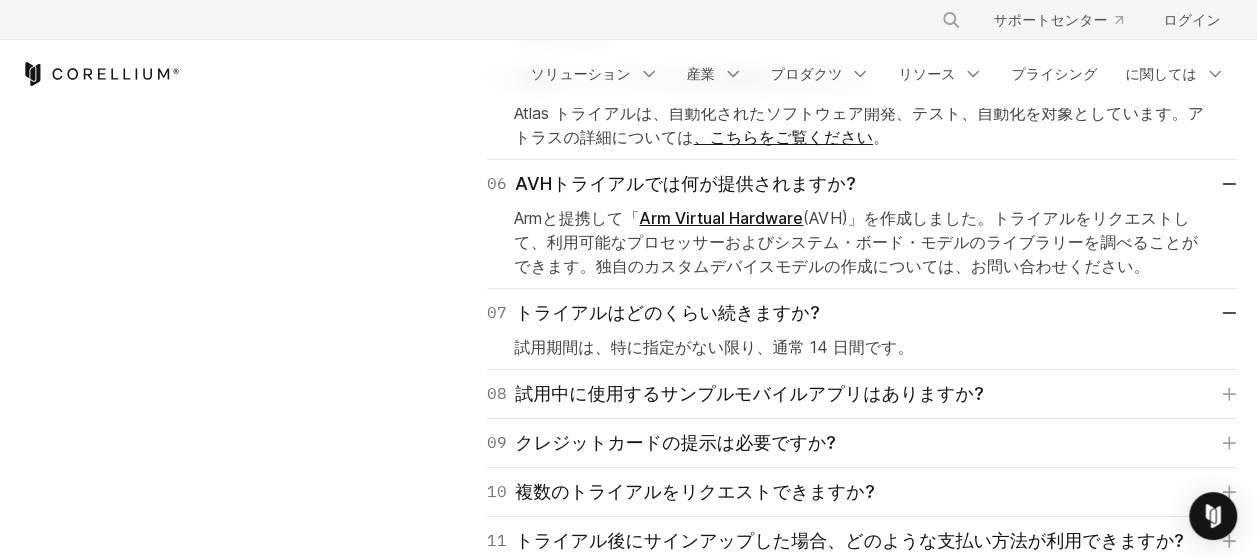 scroll, scrollTop: 3600, scrollLeft: 0, axis: vertical 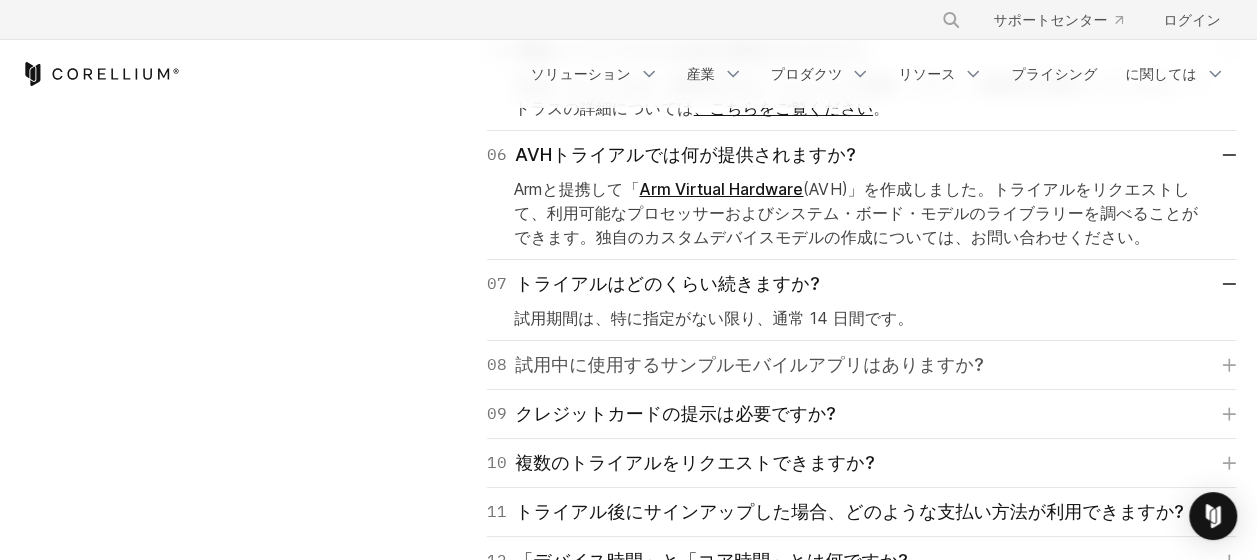 click on "試用中に使用するサンプルモバイルアプリはありますか?" at bounding box center (749, 365) 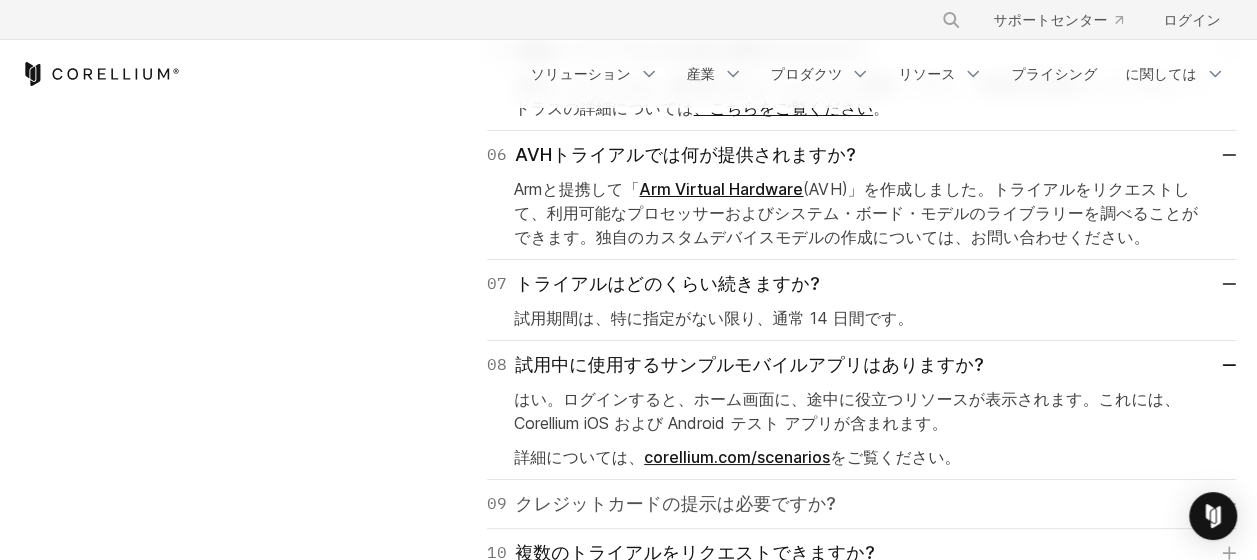 click on "クレジットカードの提示は必要ですか?" at bounding box center (675, 504) 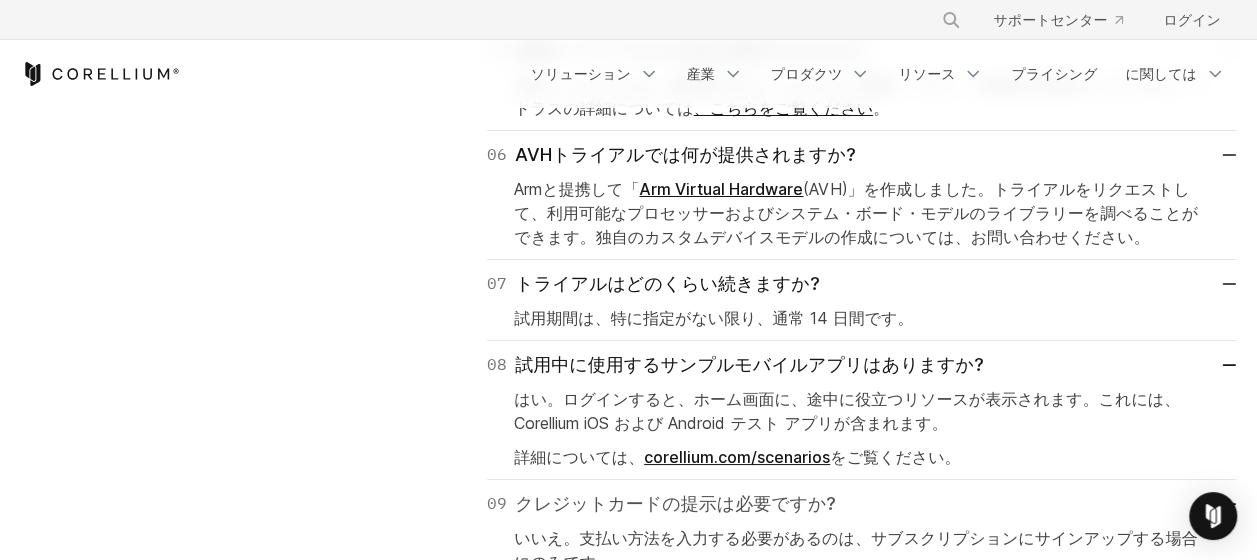 scroll, scrollTop: 3700, scrollLeft: 0, axis: vertical 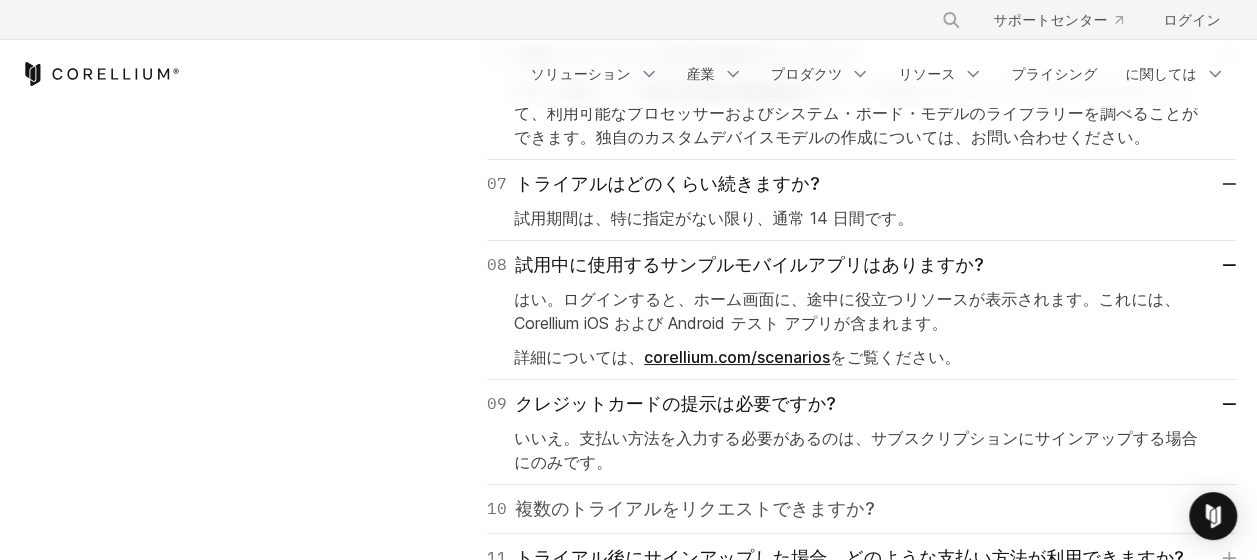 click on "複数のトライアルをリクエストできますか?" at bounding box center [694, 509] 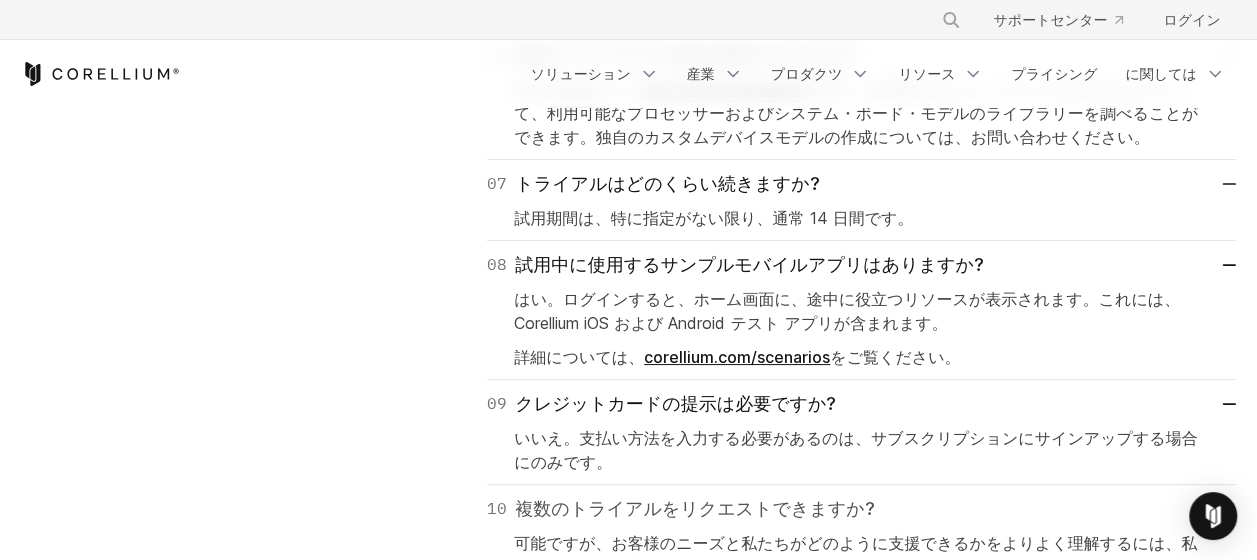 scroll, scrollTop: 3800, scrollLeft: 0, axis: vertical 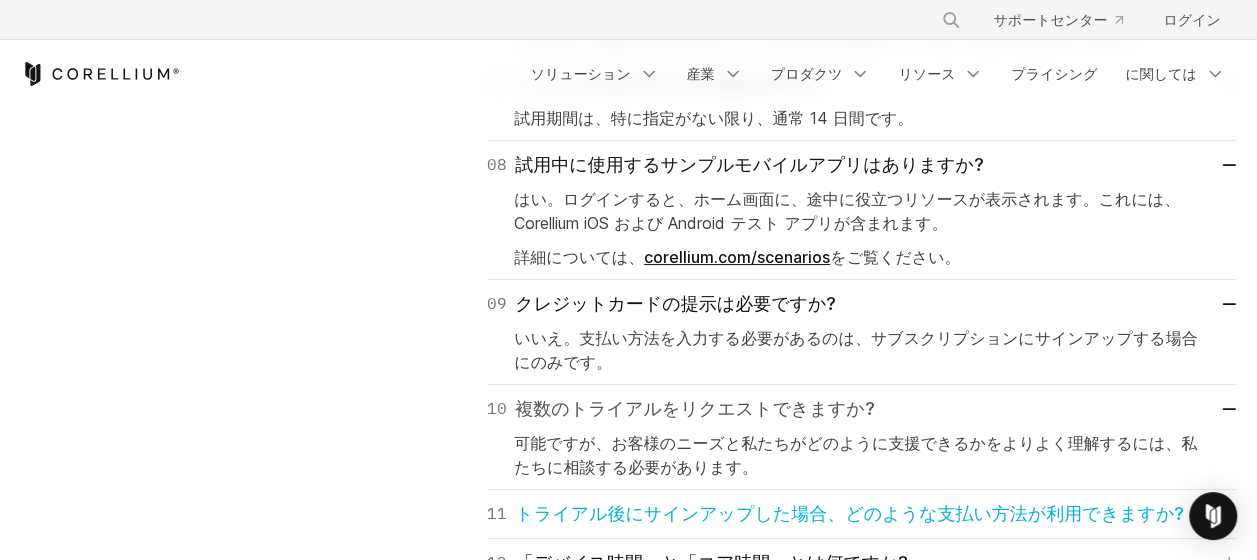 click on "トライアル後にサインアップした場合、どのような支払い方法が利用できますか?" at bounding box center [849, 514] 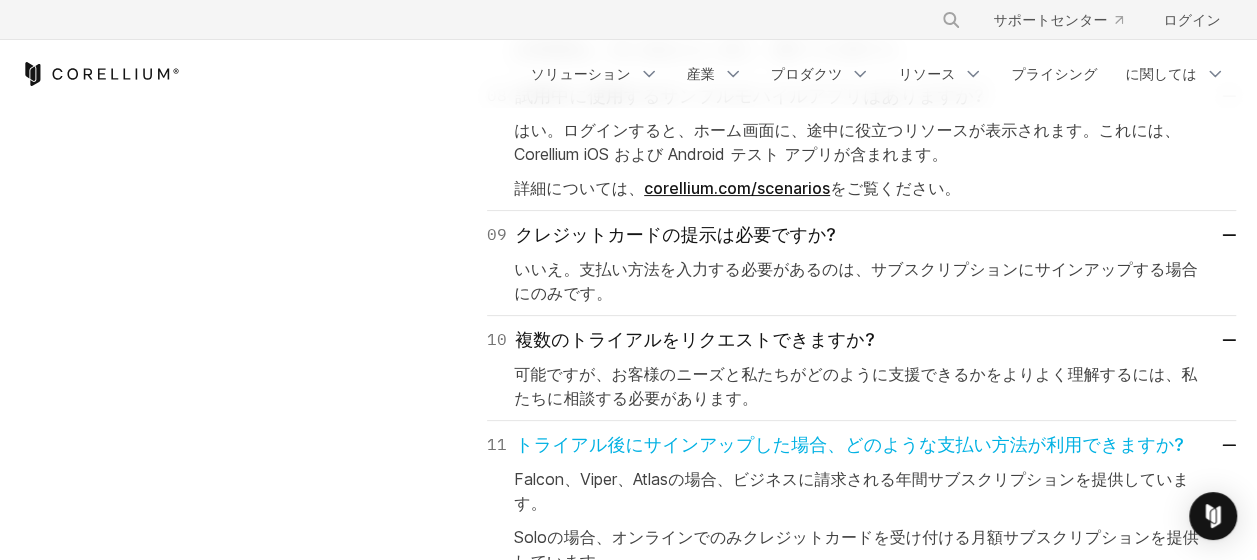 scroll, scrollTop: 3900, scrollLeft: 0, axis: vertical 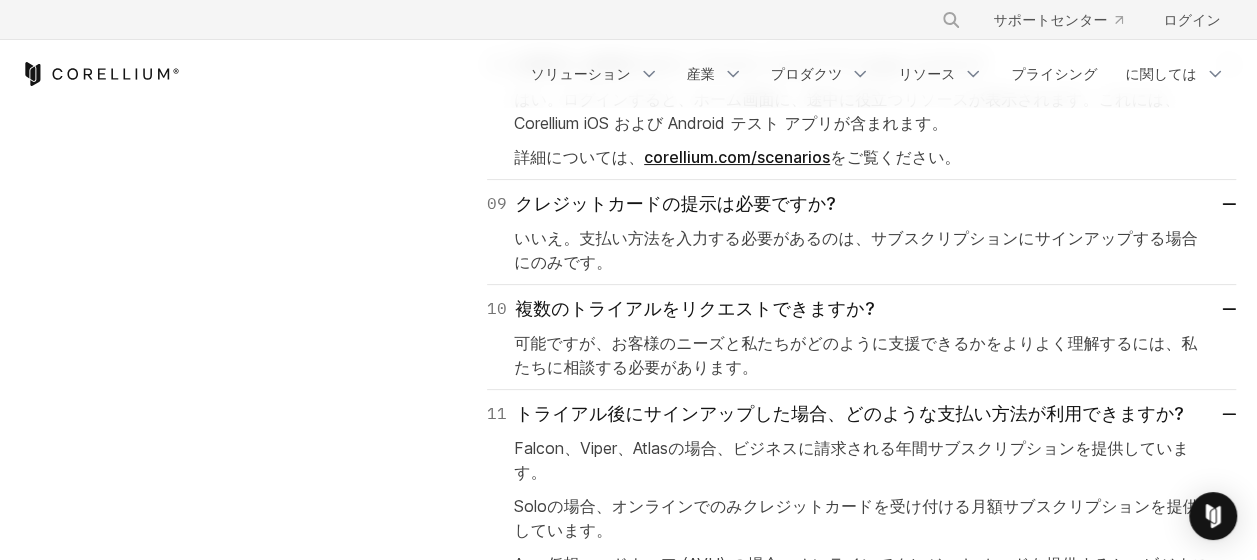 click on "12 「デバイス時間」と「コア時間」とは何ですか?
A device-hour signifies virtual active device usage for one hour, regardless of the number of CPU cores they contain. Devices that are turned off do not consume device-hours. At the end of each subscription period, we round up to the next whole hour after we sum all of the individual device usages together. For example, if 1 device is active for 1.6 hours, and 2 devices are active for 1.1 hours each, total usage is 4 device-hours." at bounding box center [861, 635] 